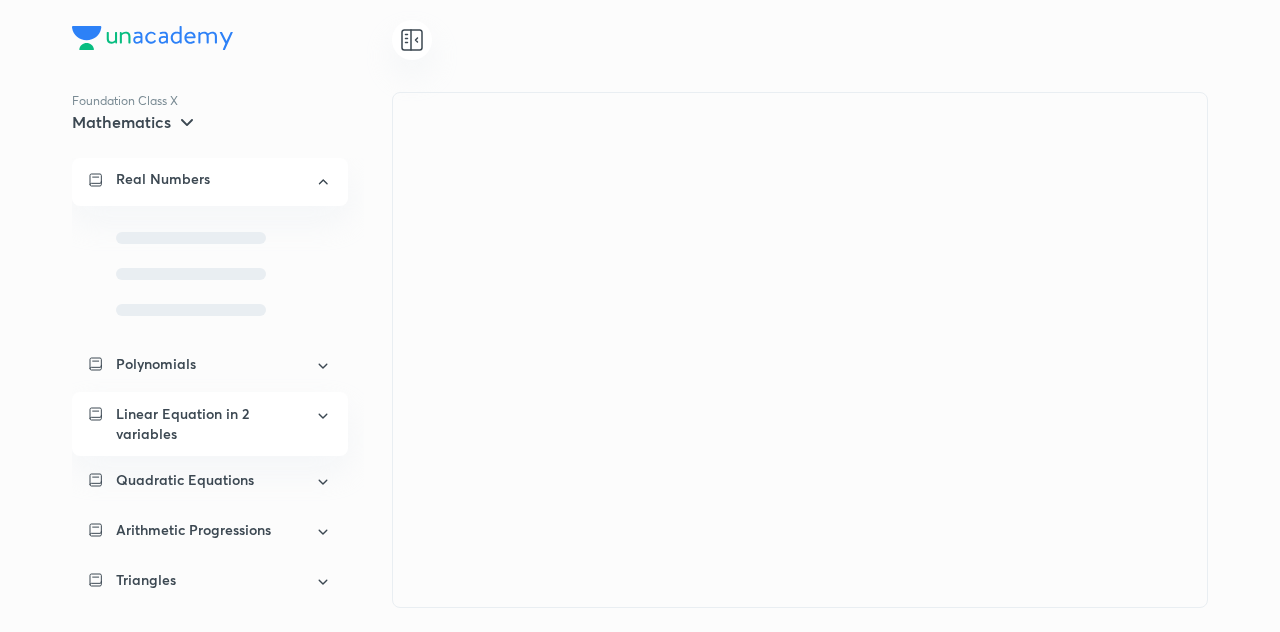 scroll, scrollTop: 0, scrollLeft: 0, axis: both 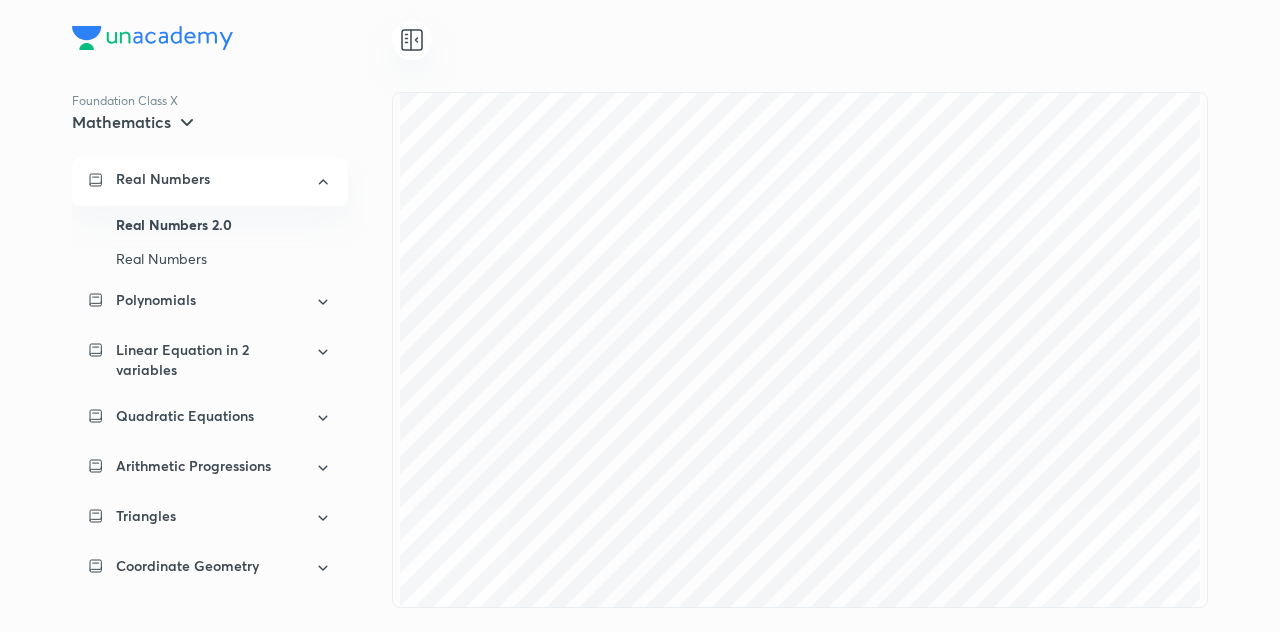 click at bounding box center [640, 40] 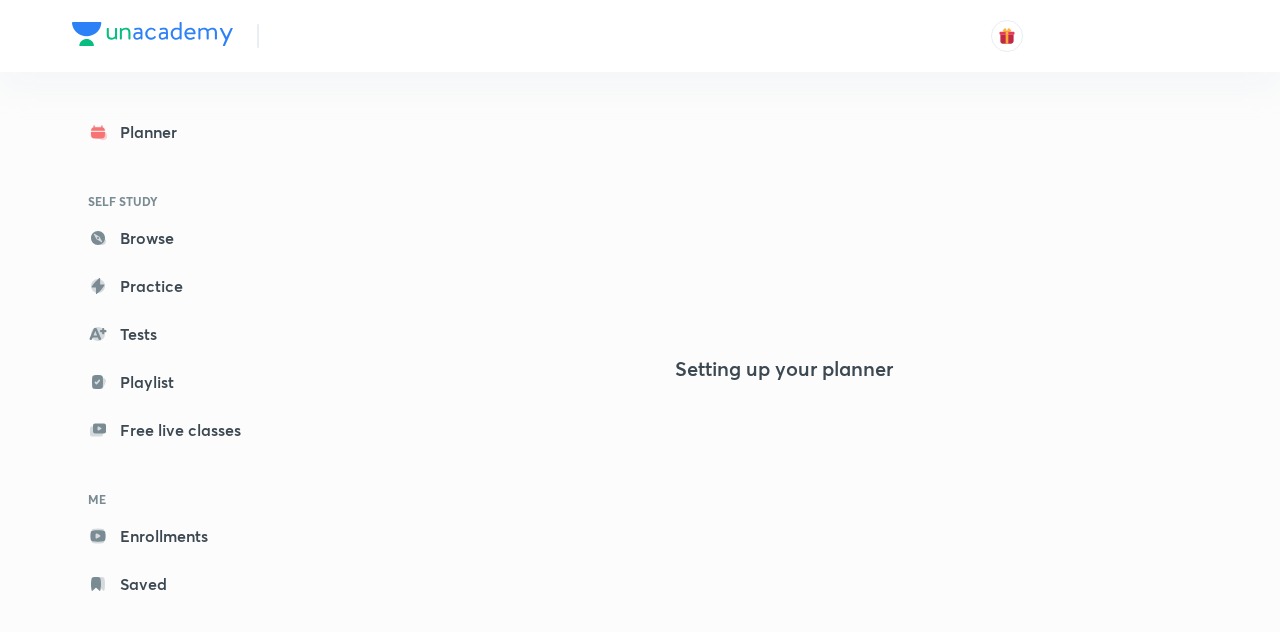 click at bounding box center (152, 36) 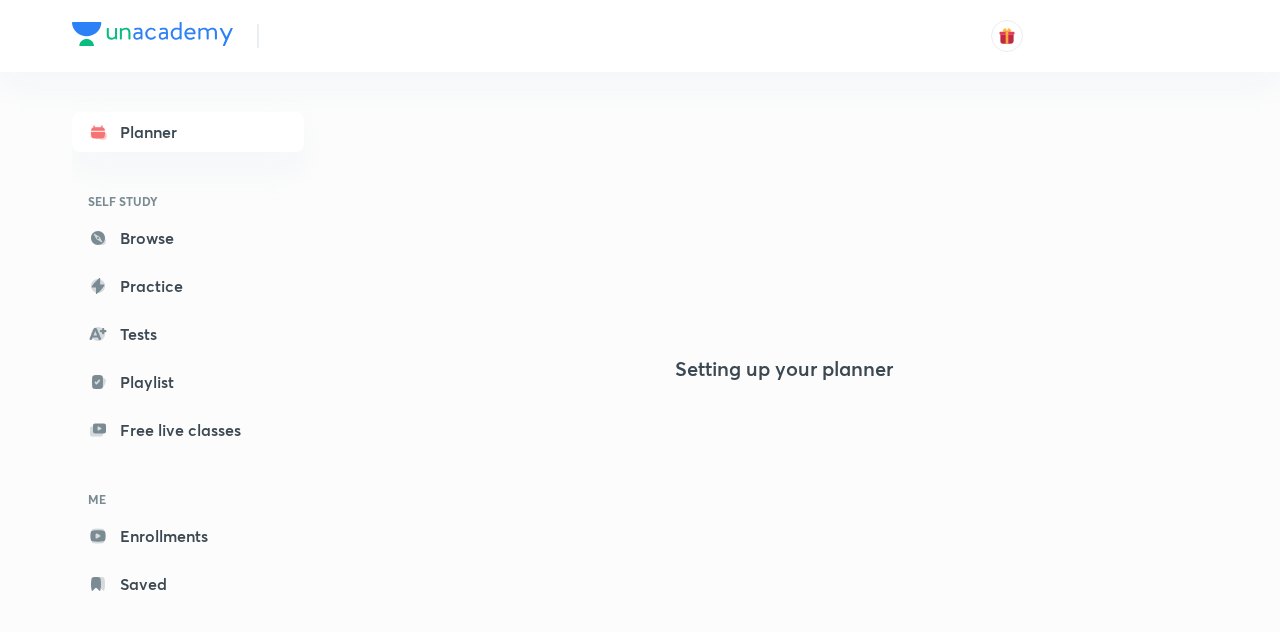 click at bounding box center [152, 36] 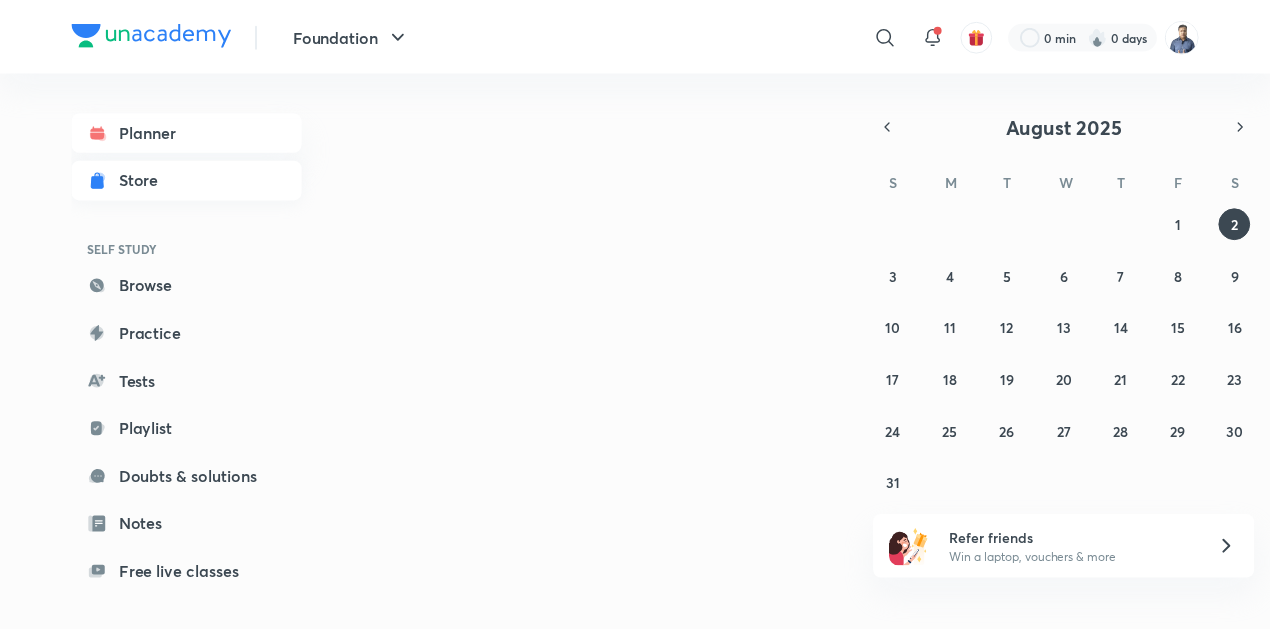 scroll, scrollTop: 172, scrollLeft: 0, axis: vertical 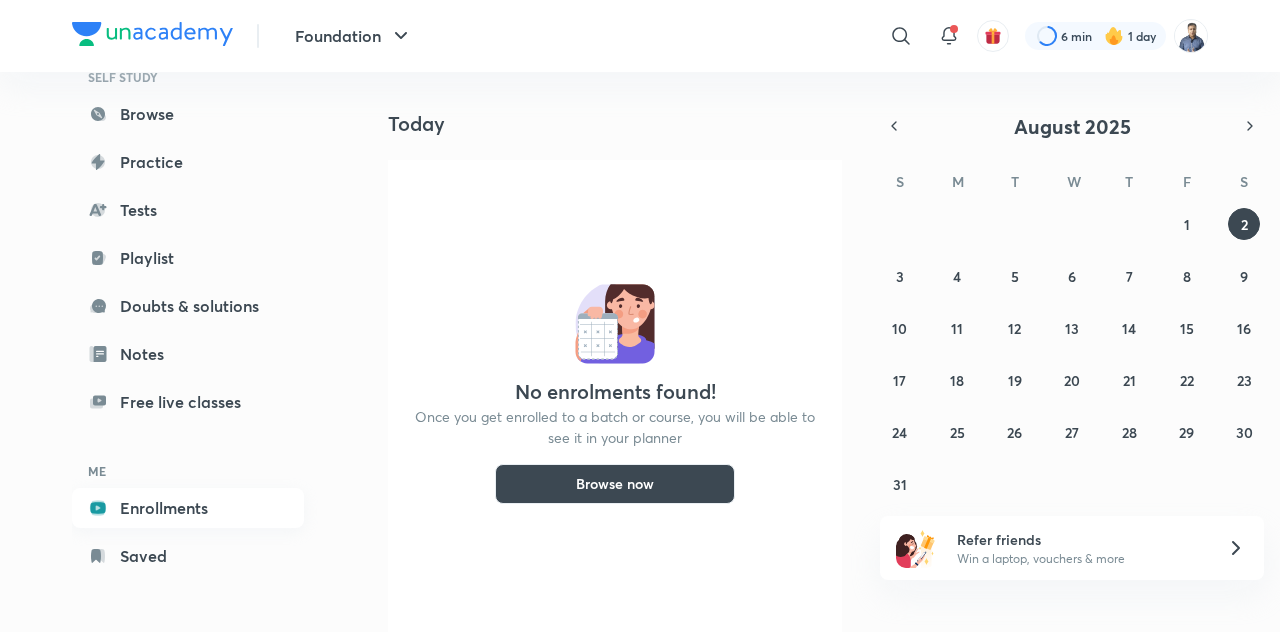 click 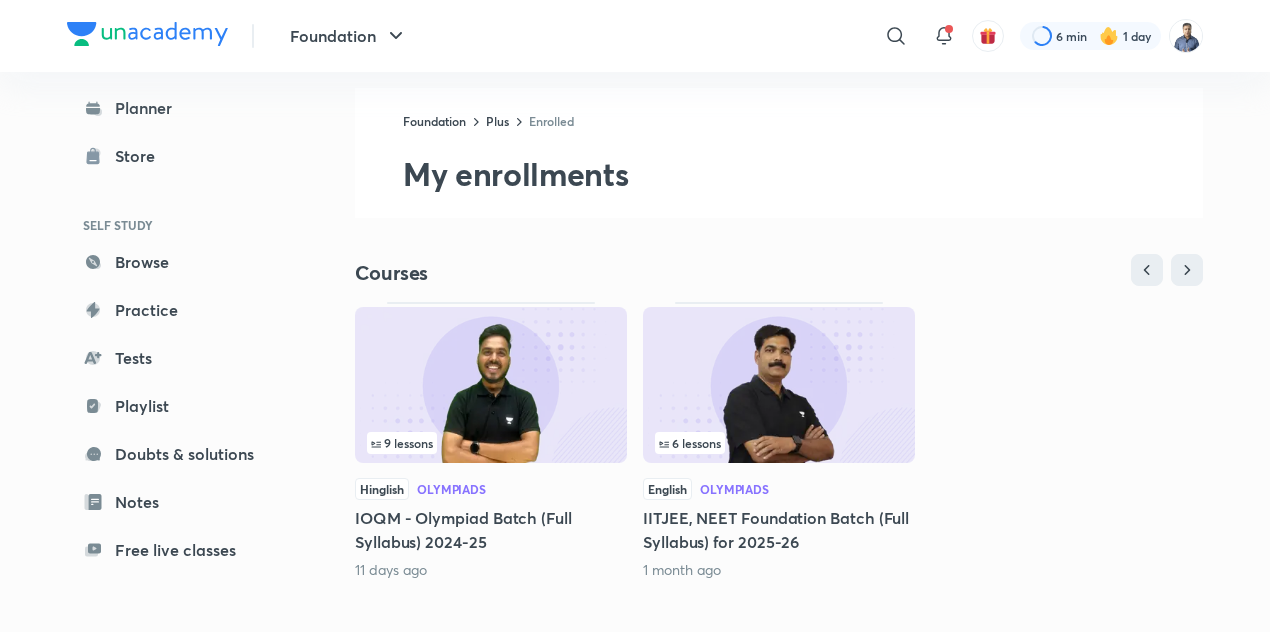 scroll, scrollTop: 34, scrollLeft: 0, axis: vertical 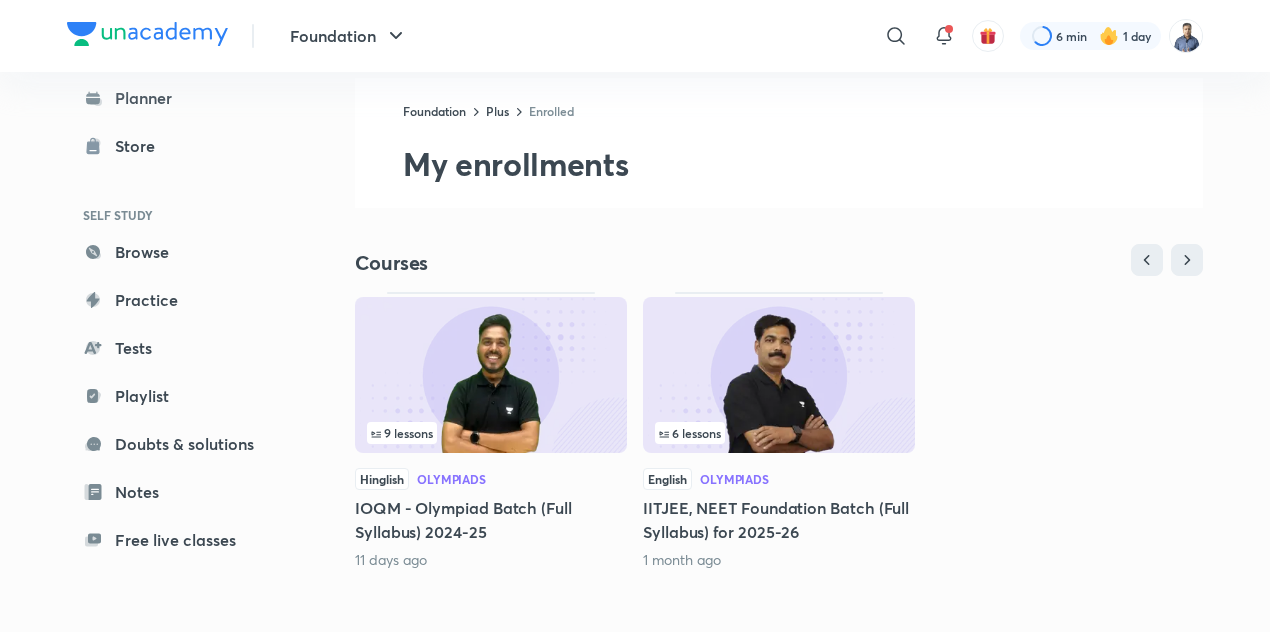 click at bounding box center (491, 375) 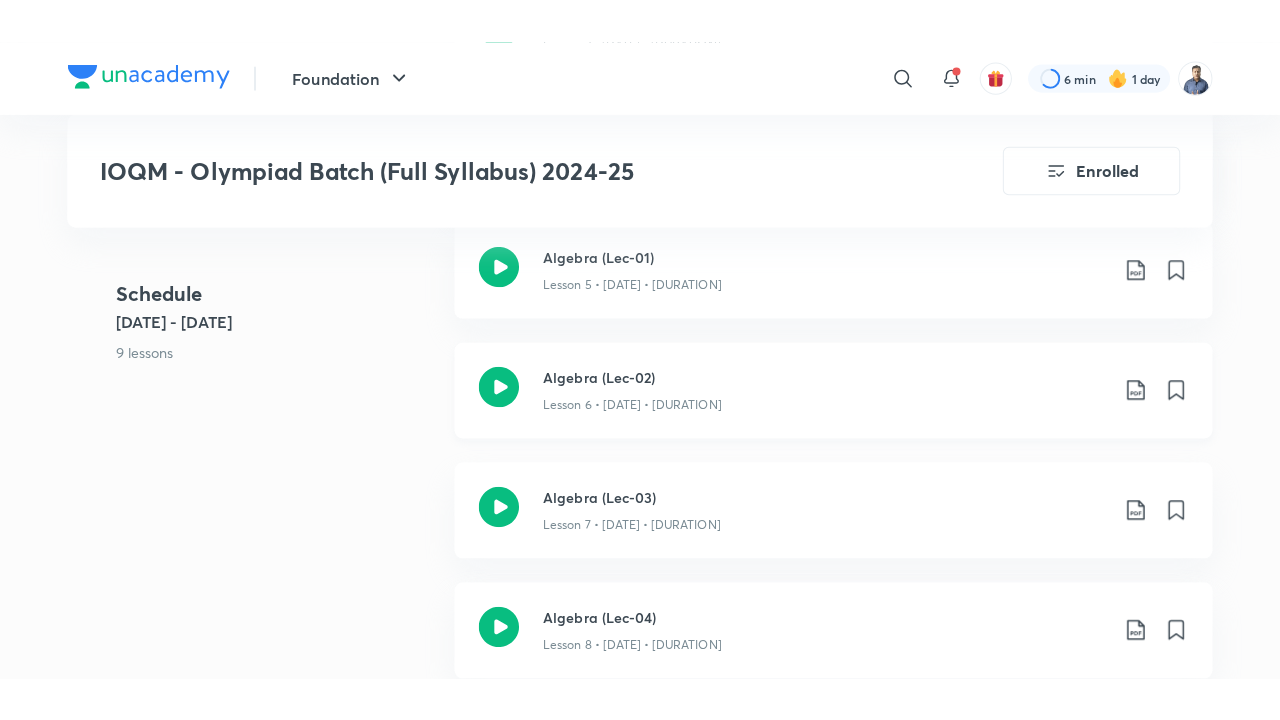scroll, scrollTop: 1314, scrollLeft: 0, axis: vertical 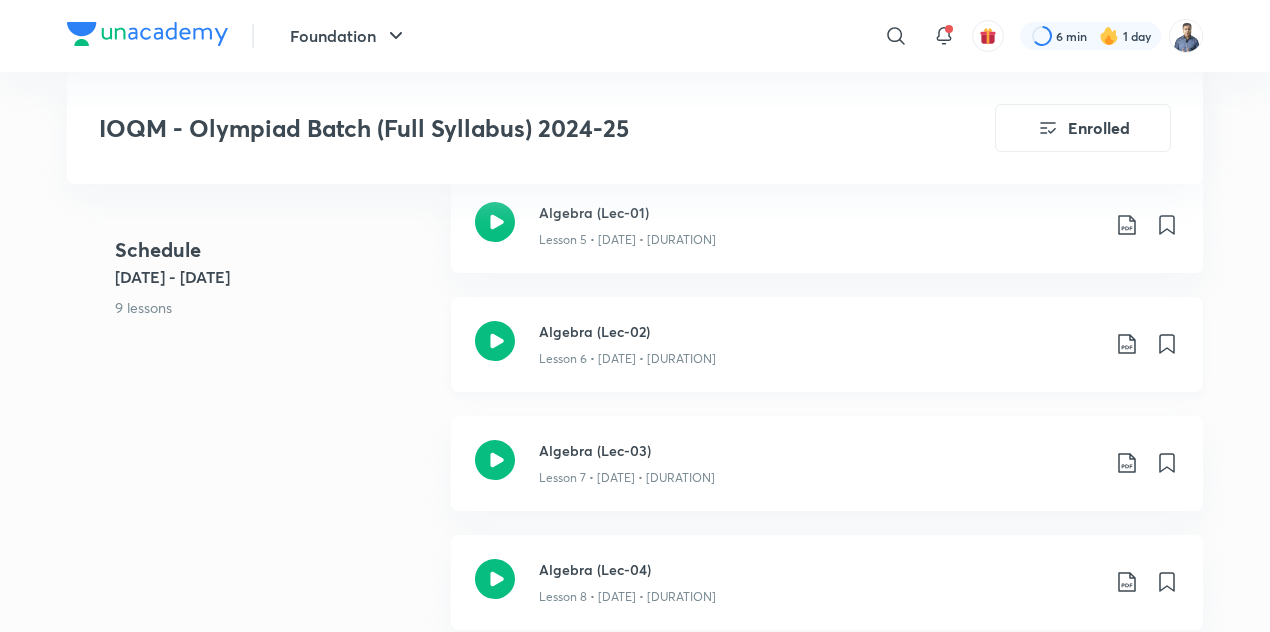 click 